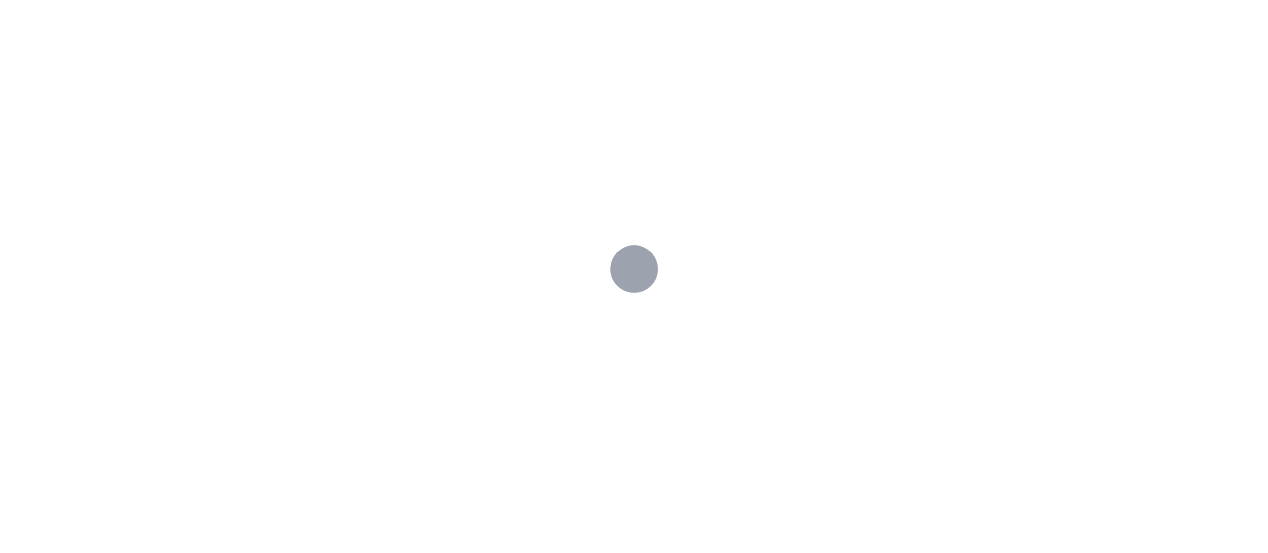 scroll, scrollTop: 0, scrollLeft: 0, axis: both 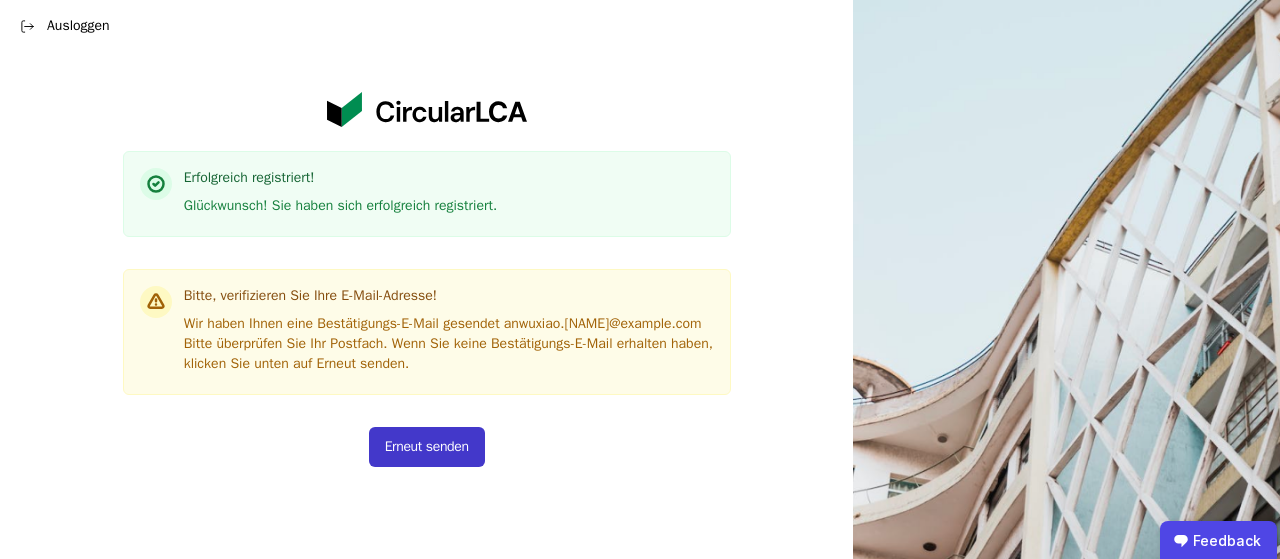 click on "Erneut senden" at bounding box center (427, 447) 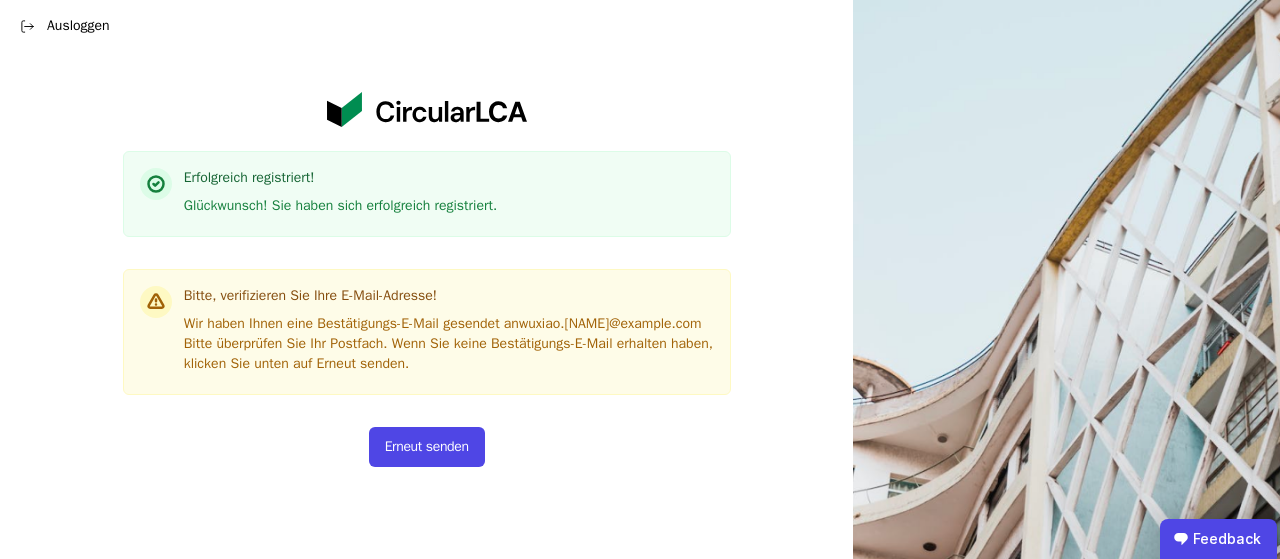 click on "Feedback" at bounding box center [1218, 539] 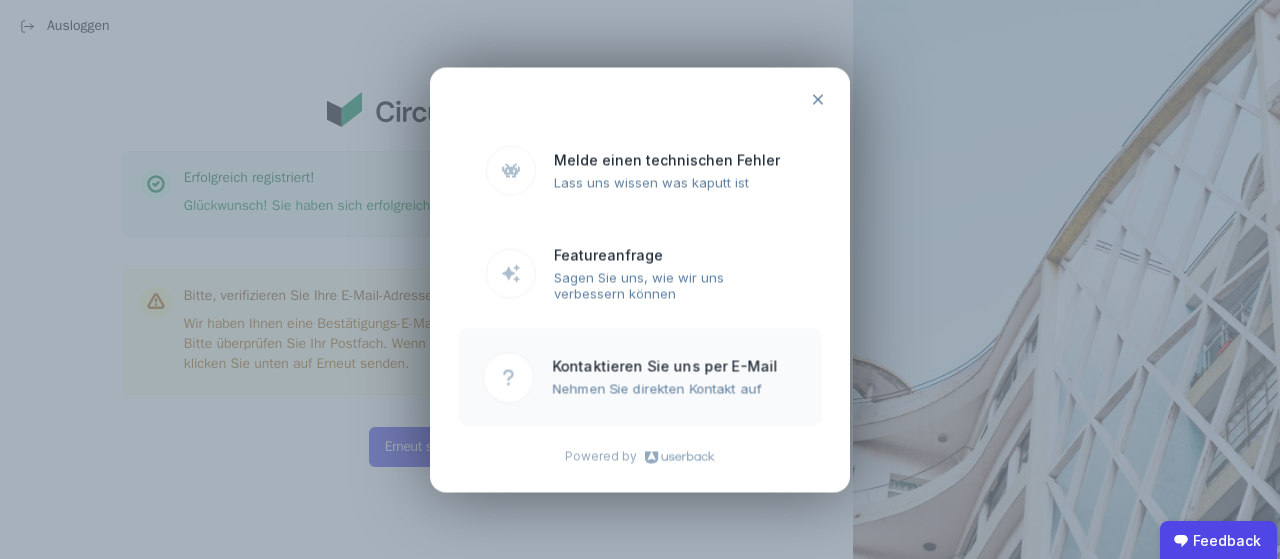 click on "Nehmen Sie direkten Kontakt auf" 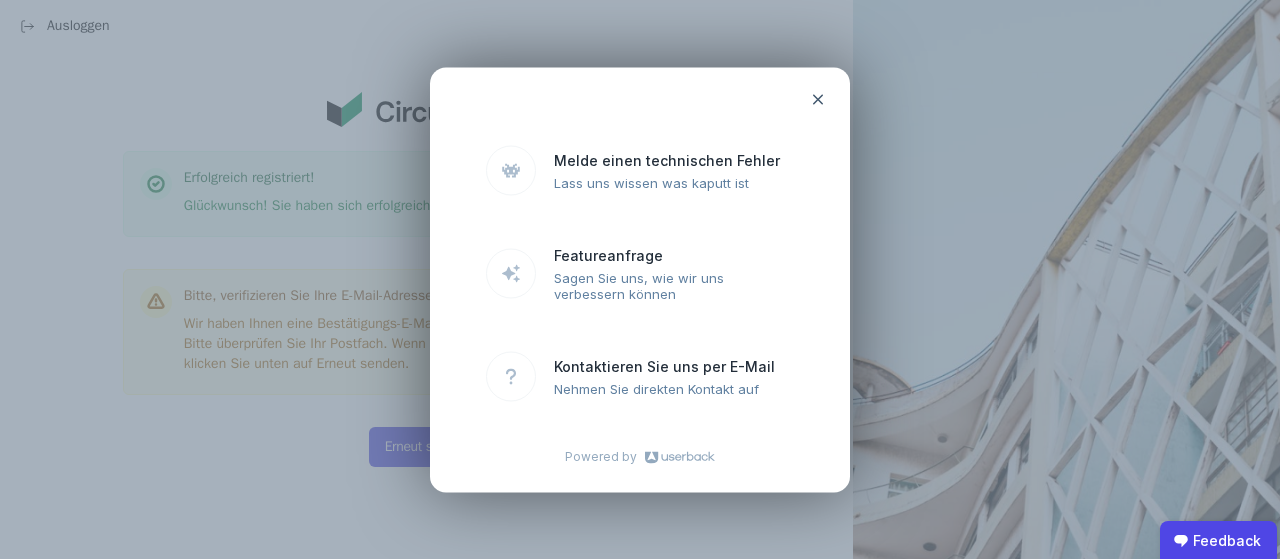 click 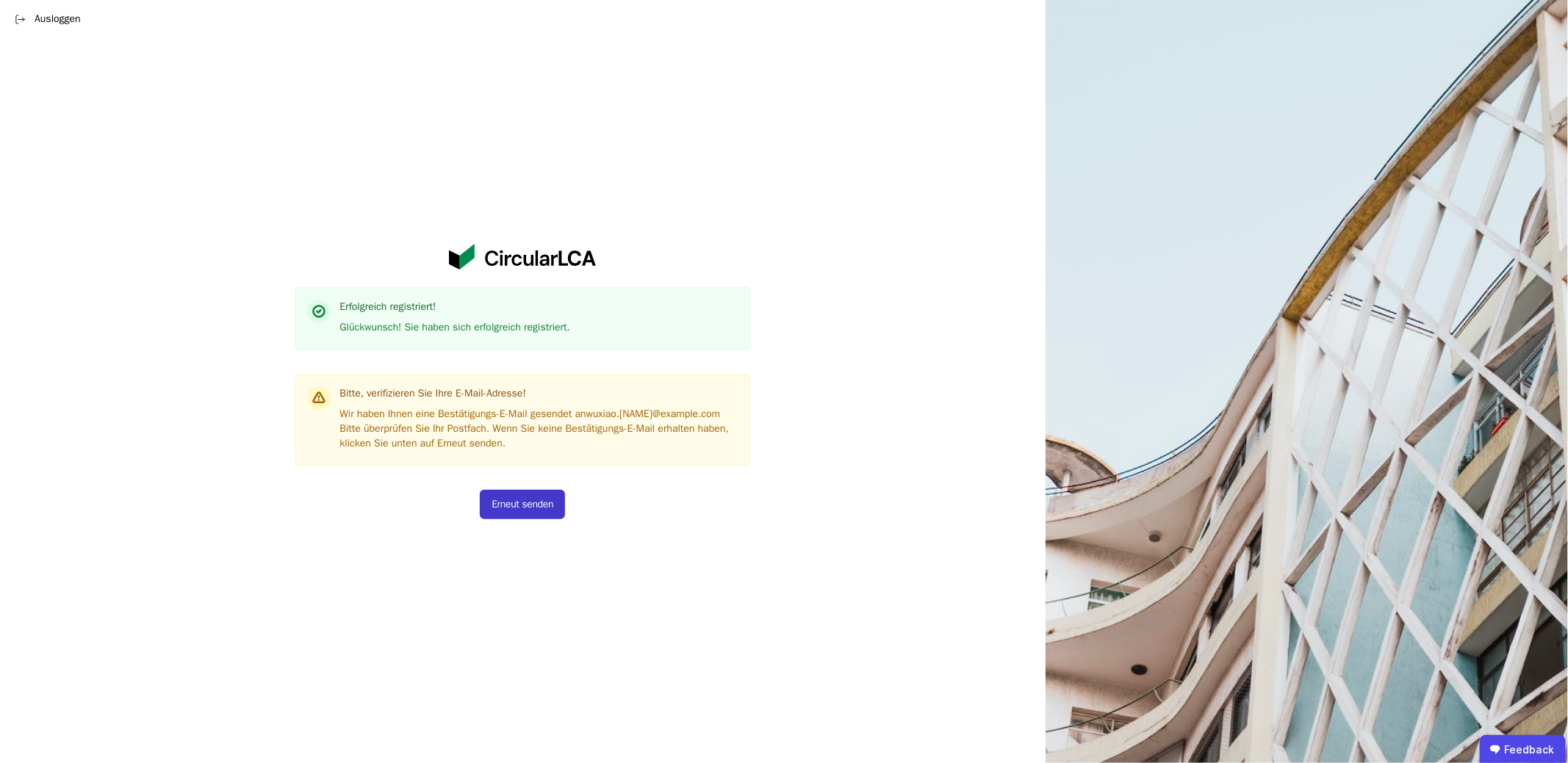 click on "Erneut senden" at bounding box center [522, 505] 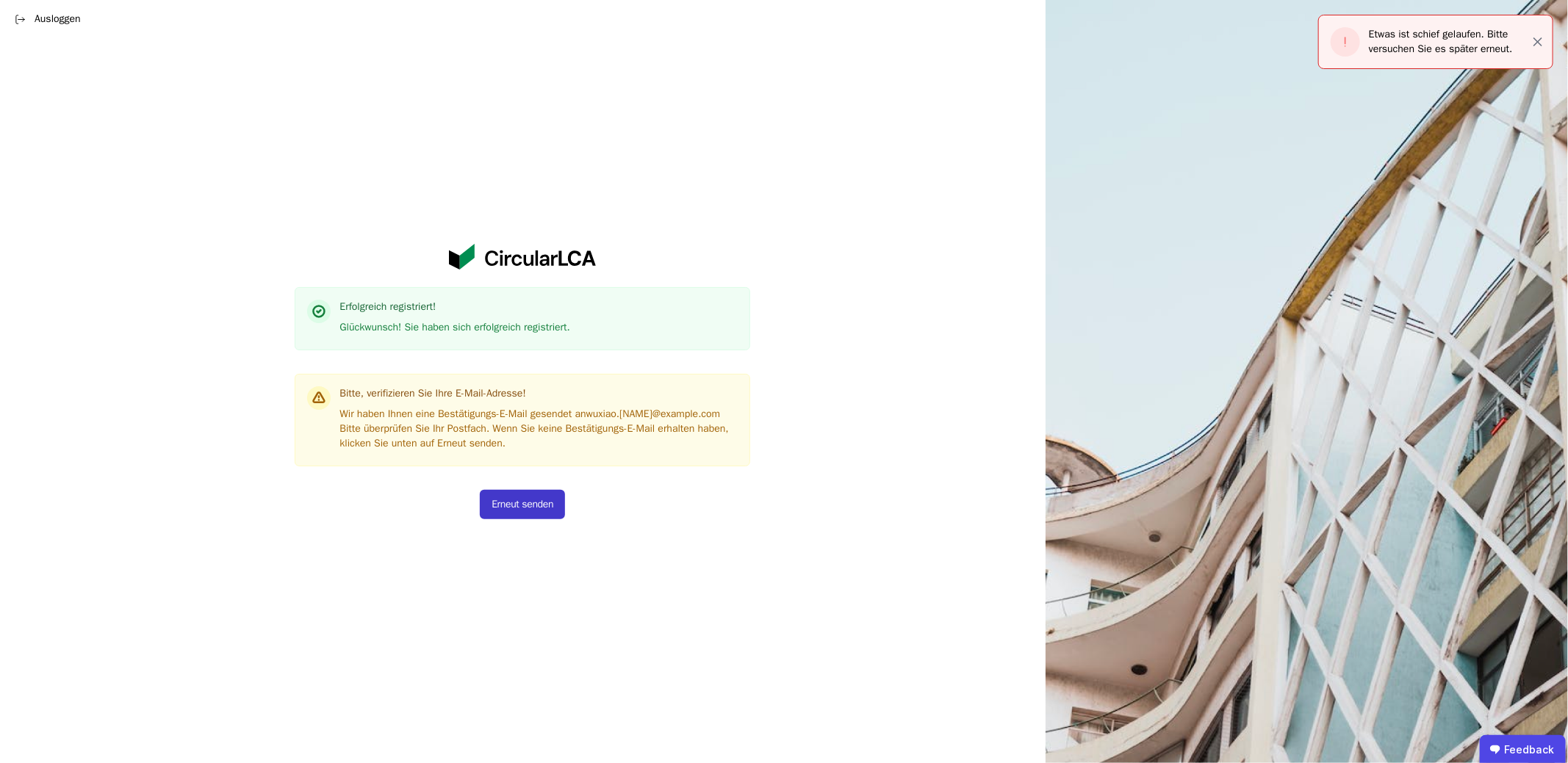 type 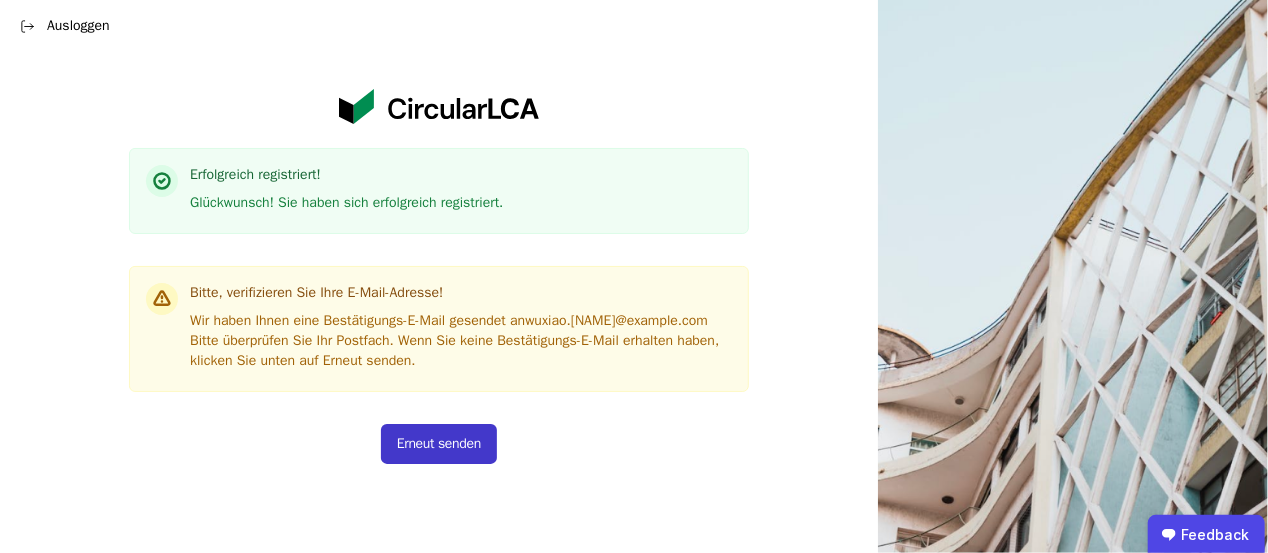 click on "Erneut senden" at bounding box center (439, 444) 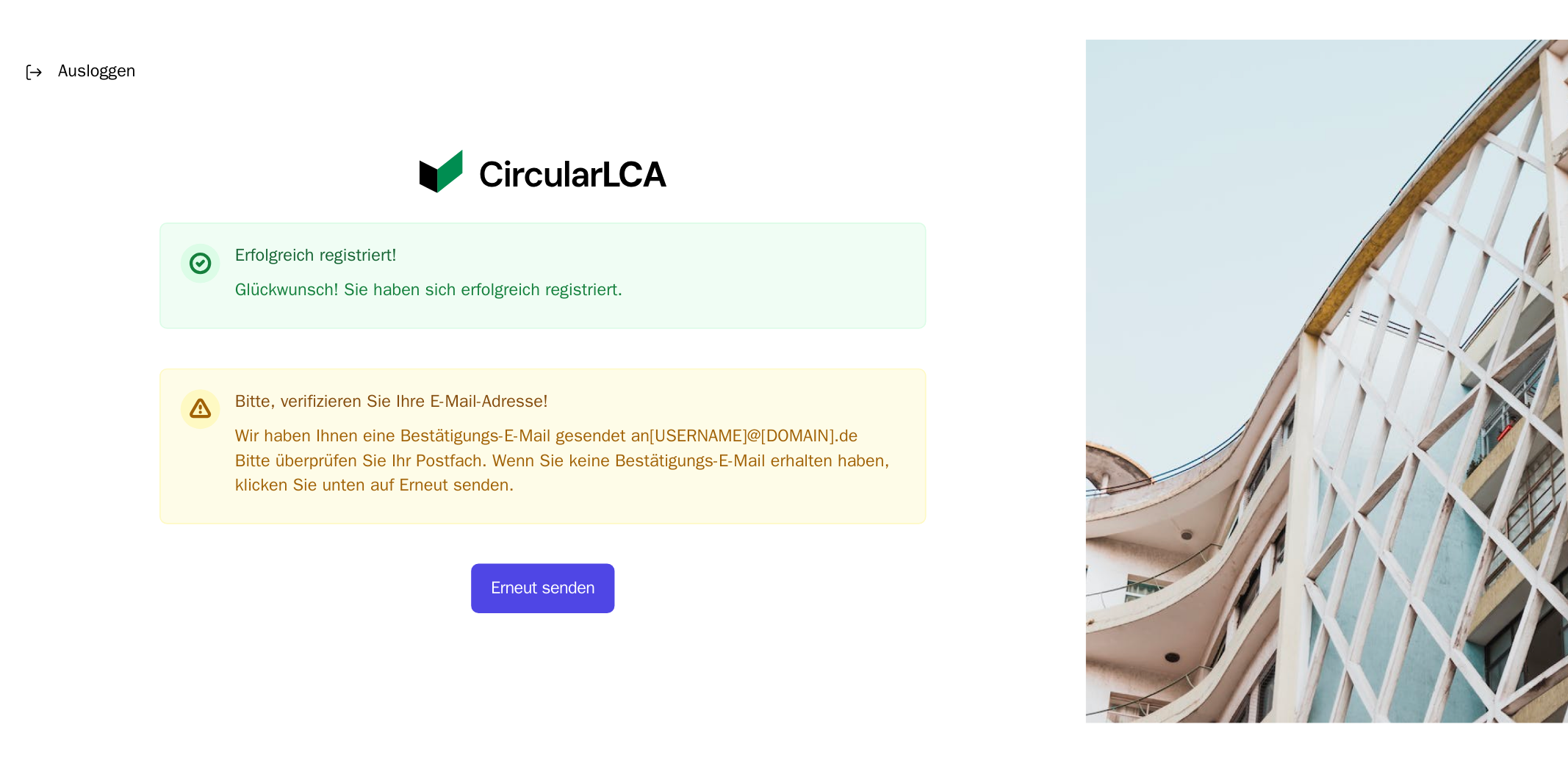 scroll, scrollTop: 0, scrollLeft: 0, axis: both 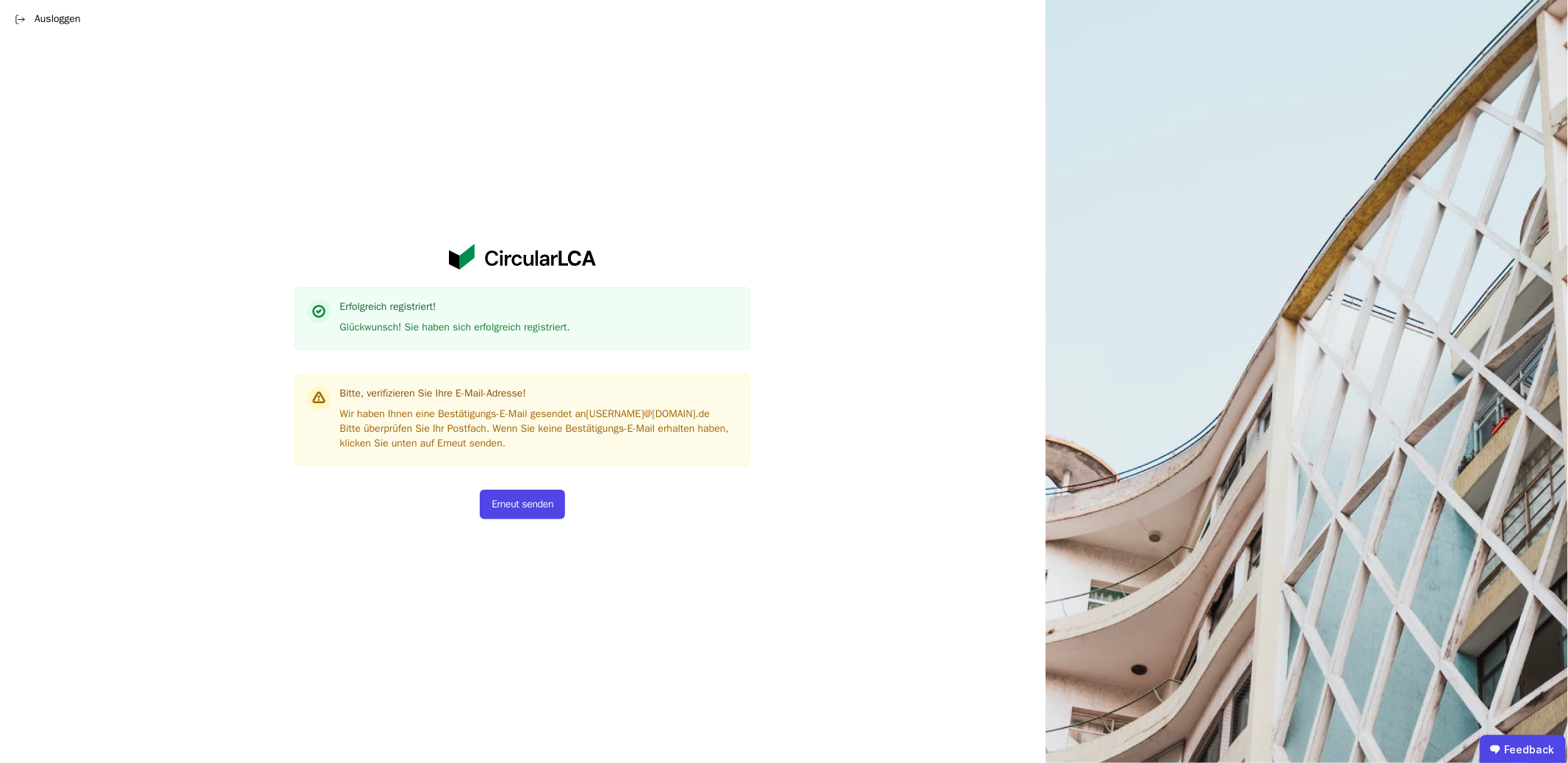 click on "Ausloggen" at bounding box center (48, 19) 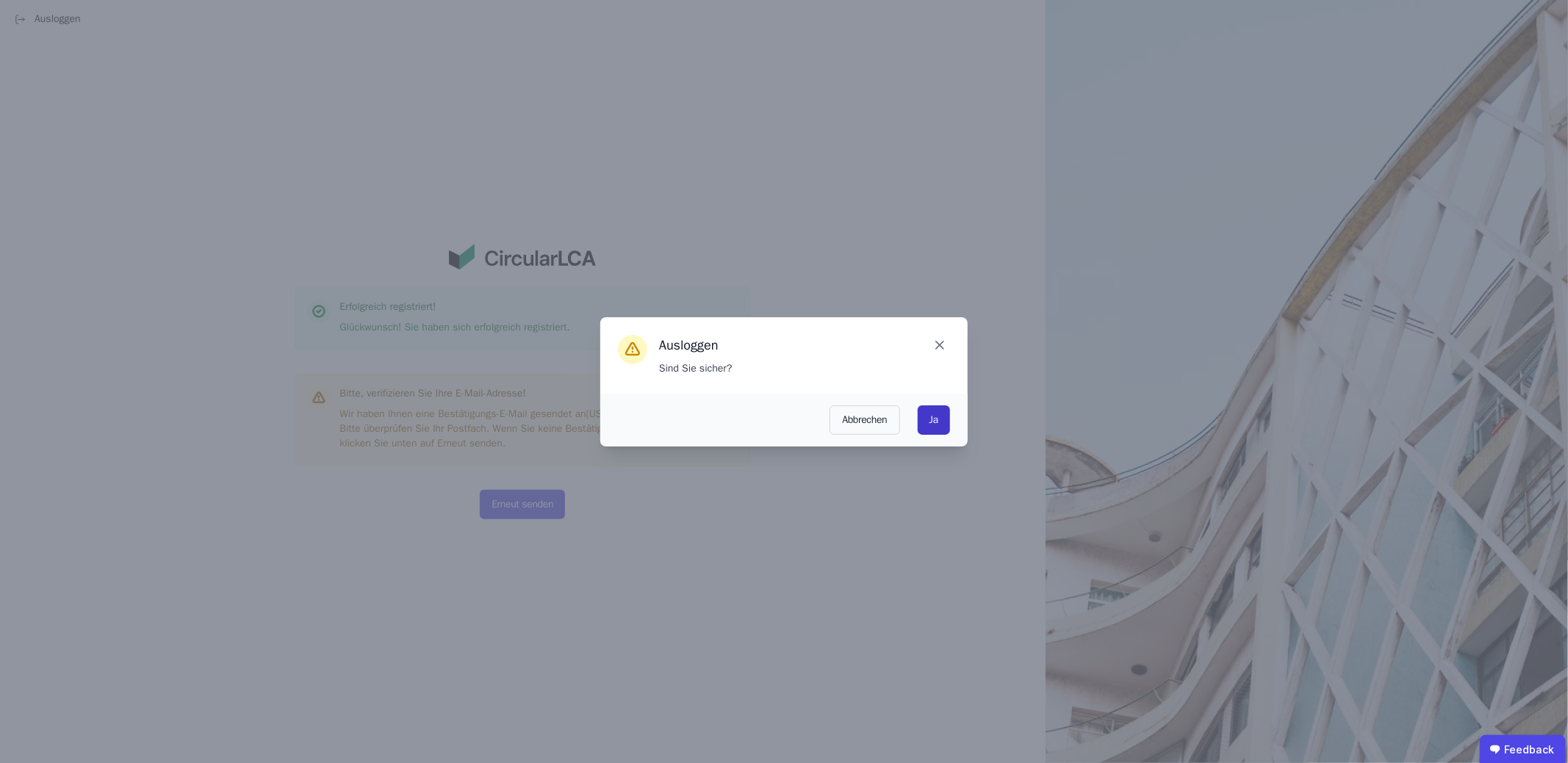 click on "Ja" at bounding box center (934, 420) 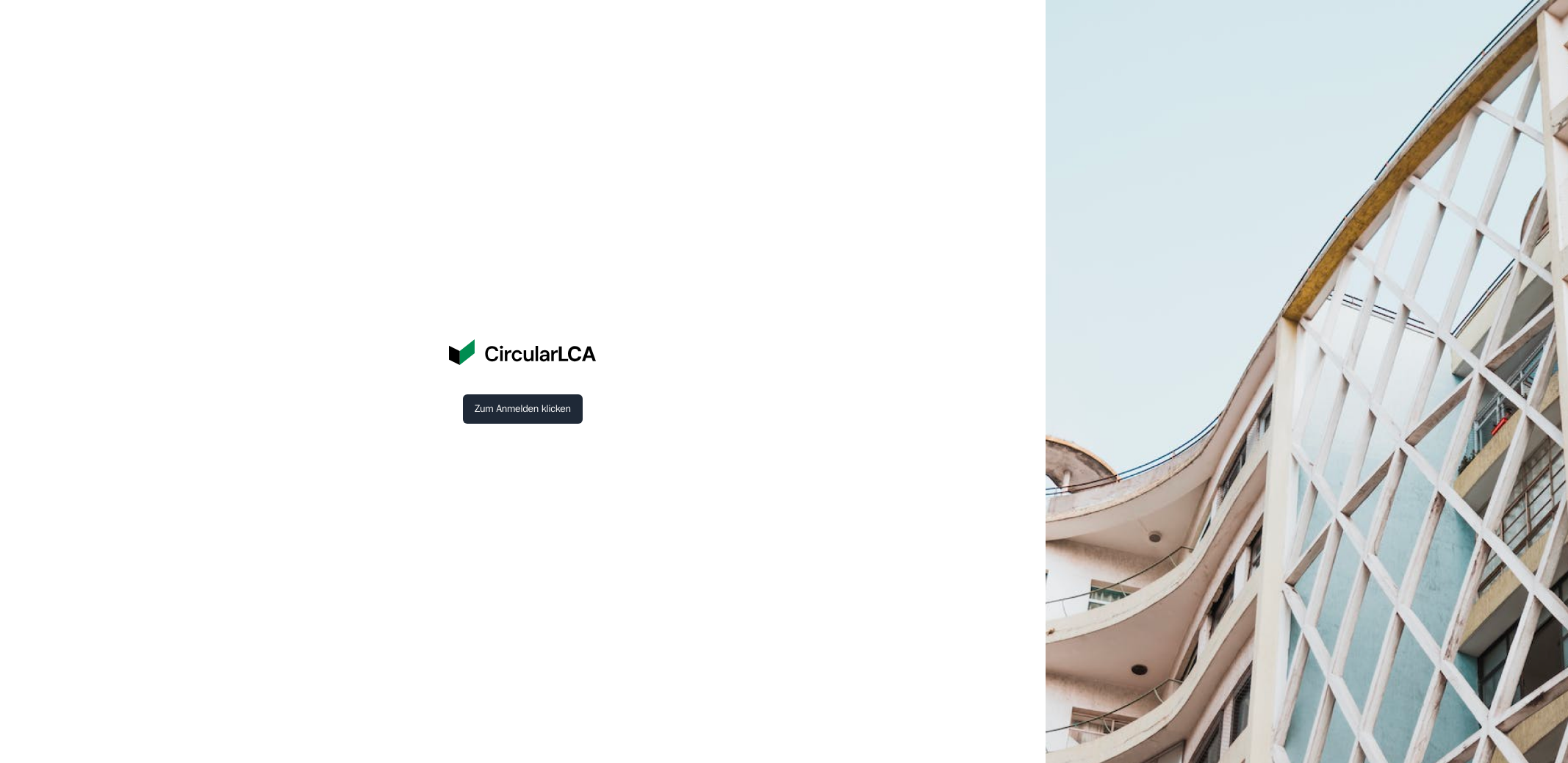 scroll, scrollTop: 0, scrollLeft: 0, axis: both 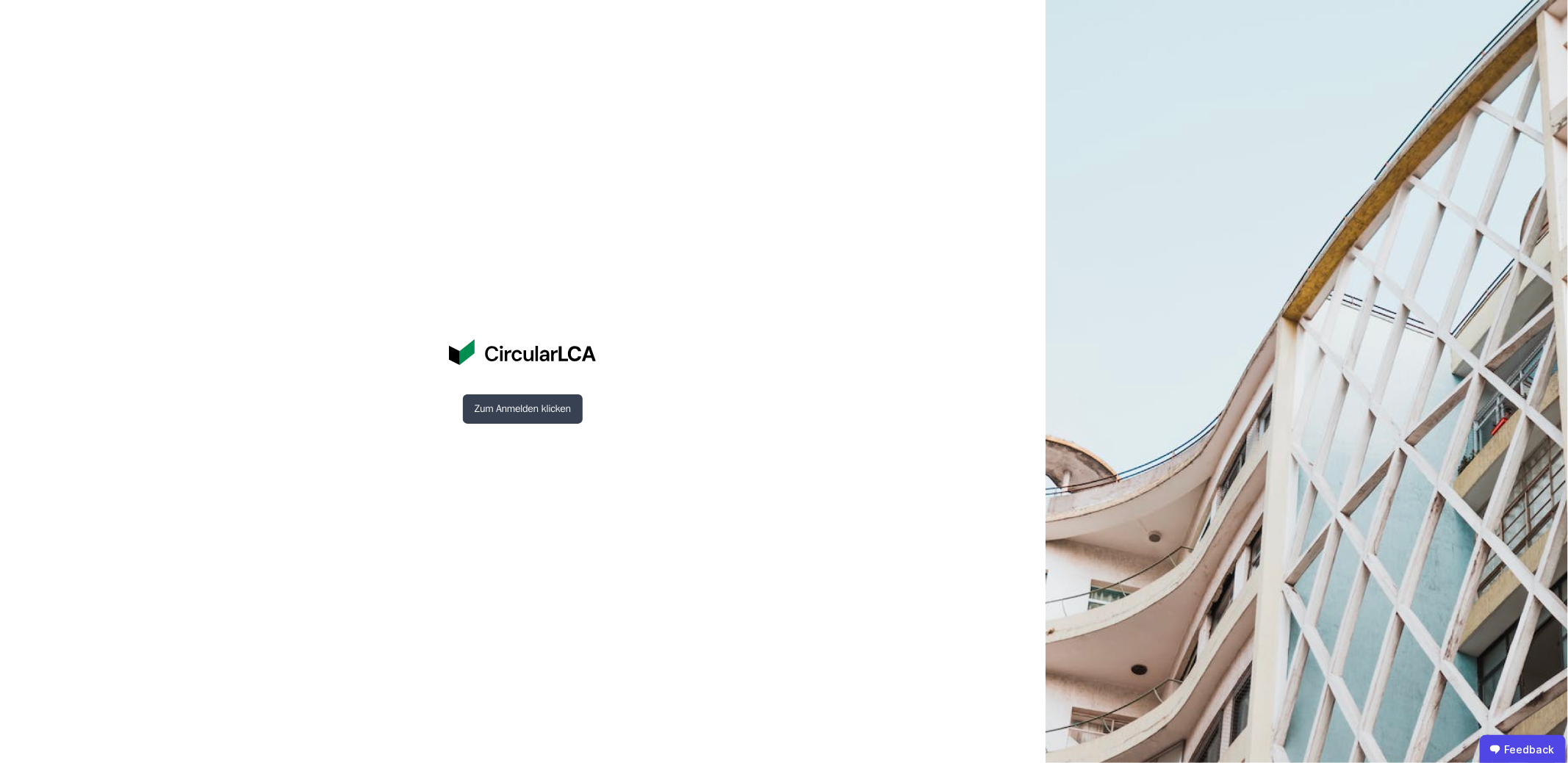 click on "Zum Anmelden klicken" at bounding box center [522, 409] 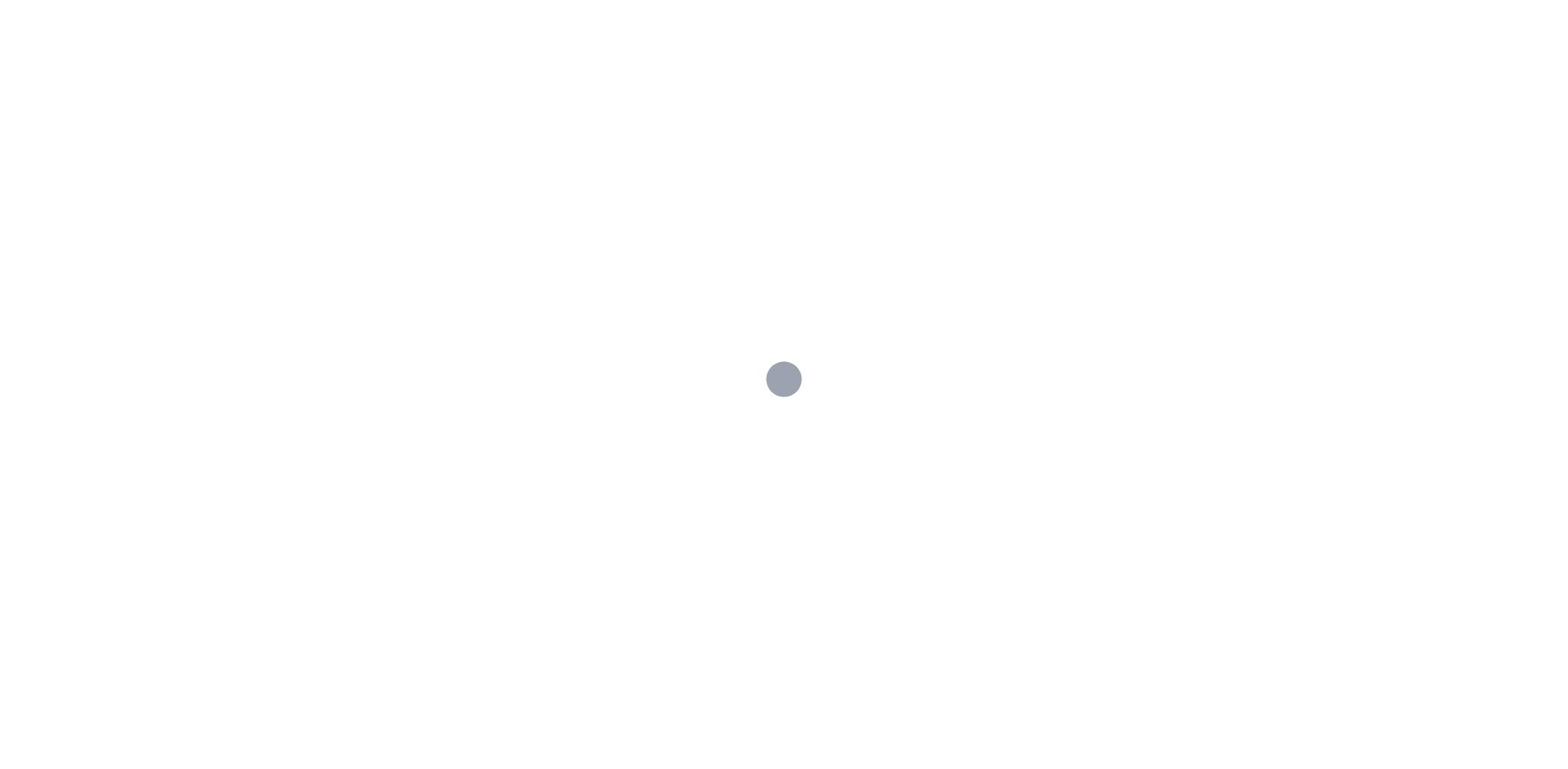 scroll, scrollTop: 0, scrollLeft: 0, axis: both 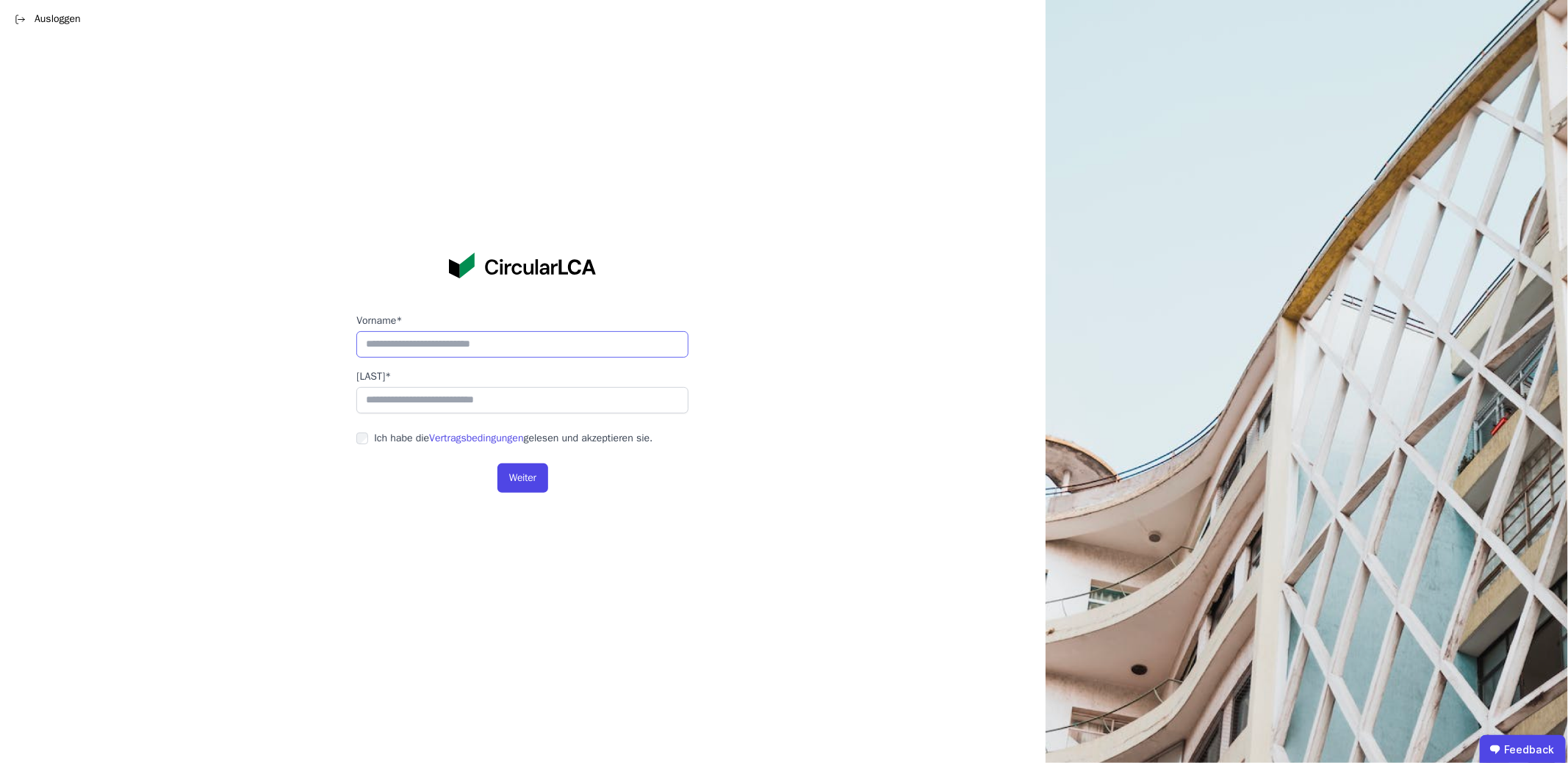 click at bounding box center [522, 344] 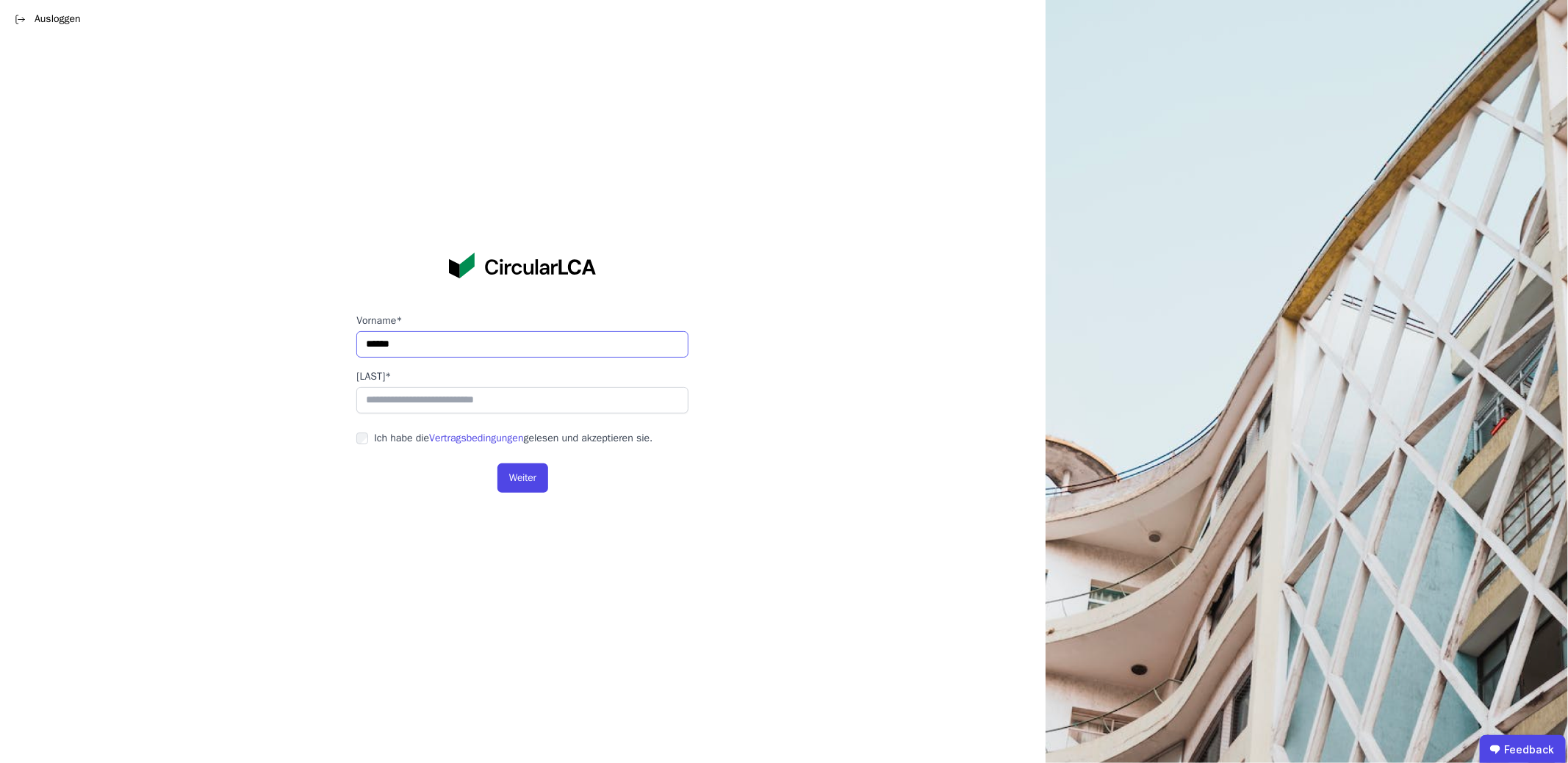 type on "******" 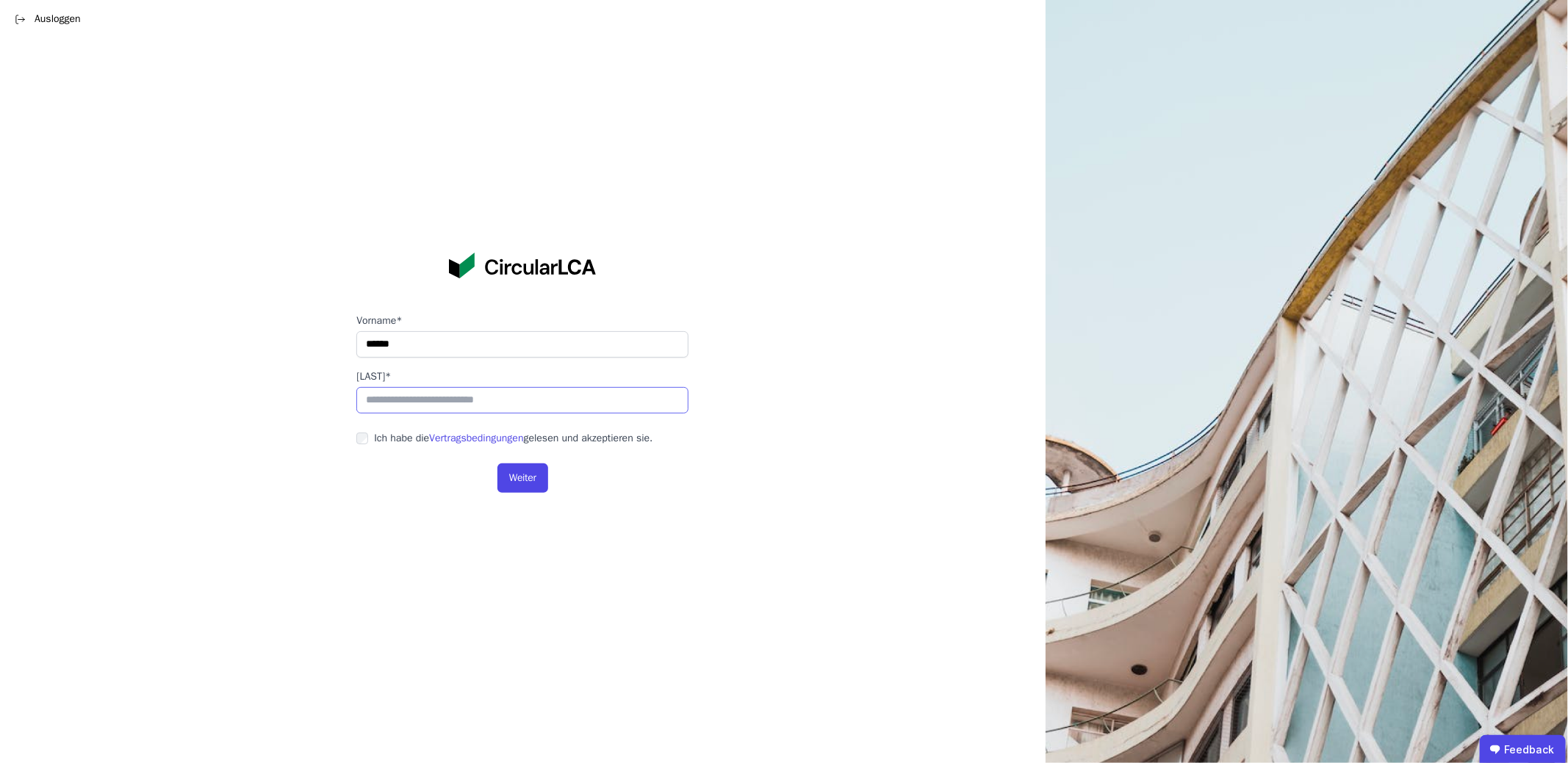 click at bounding box center [522, 400] 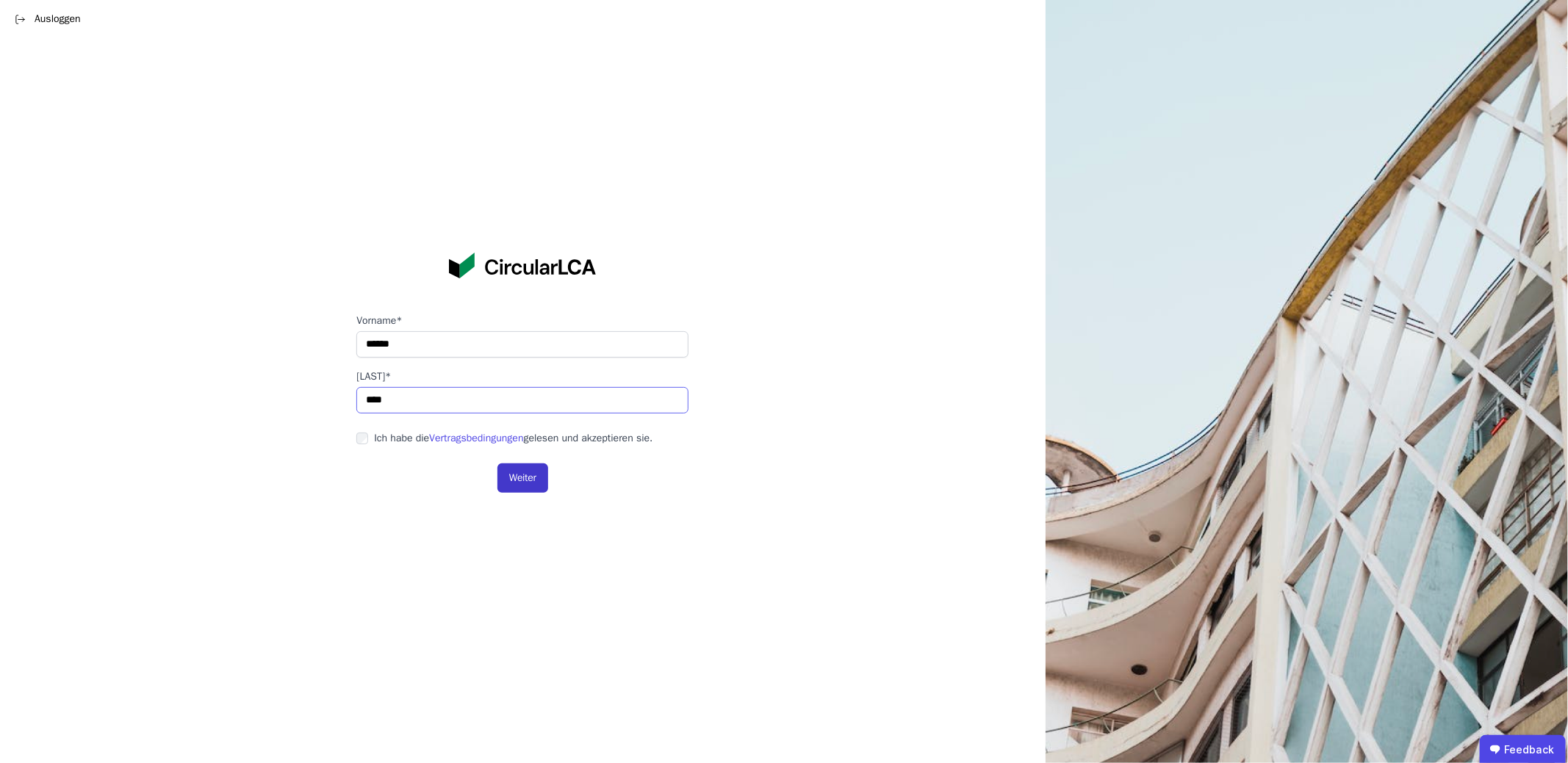 type on "****" 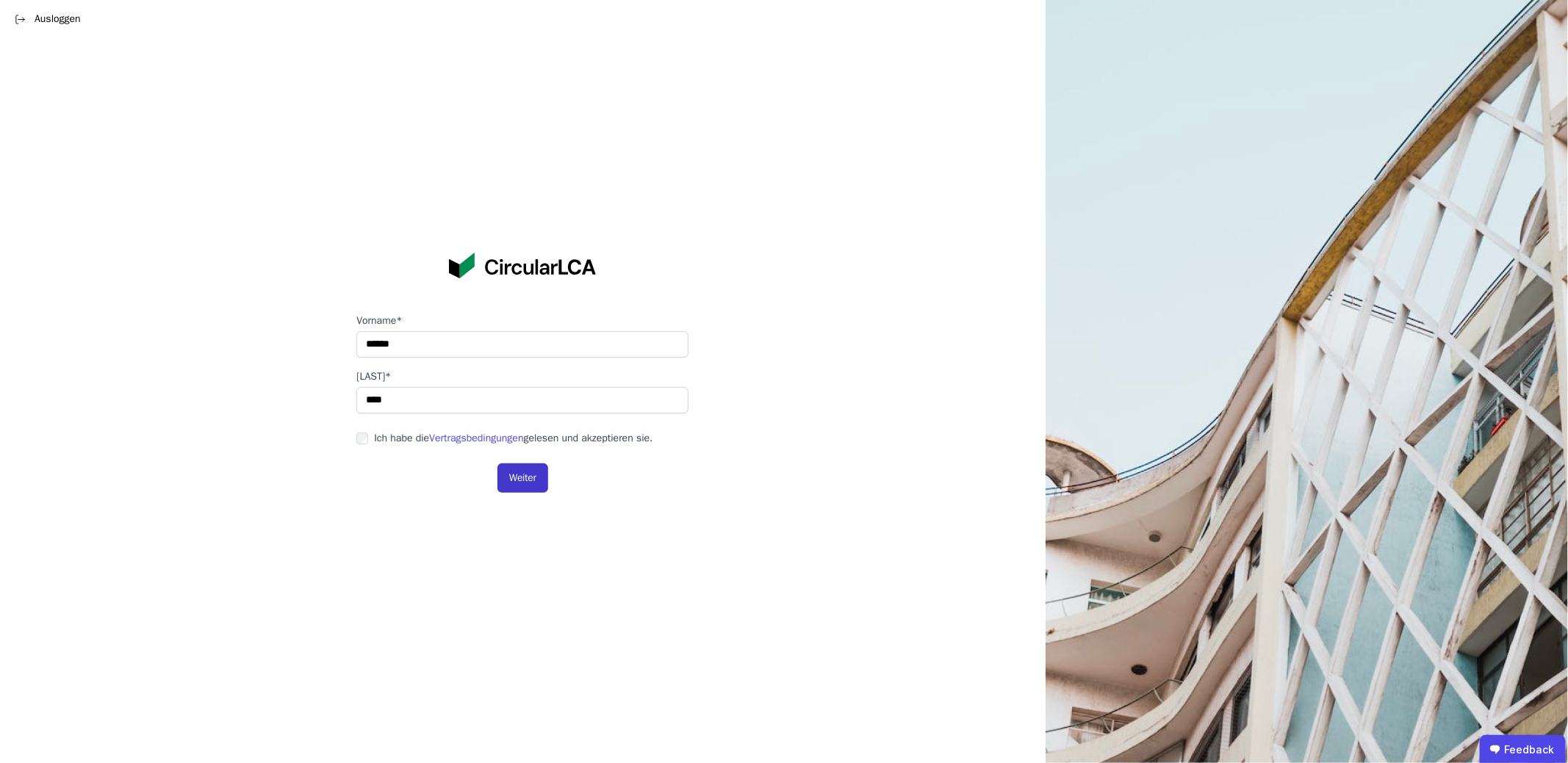 click on "Weiter" at bounding box center (522, 478) 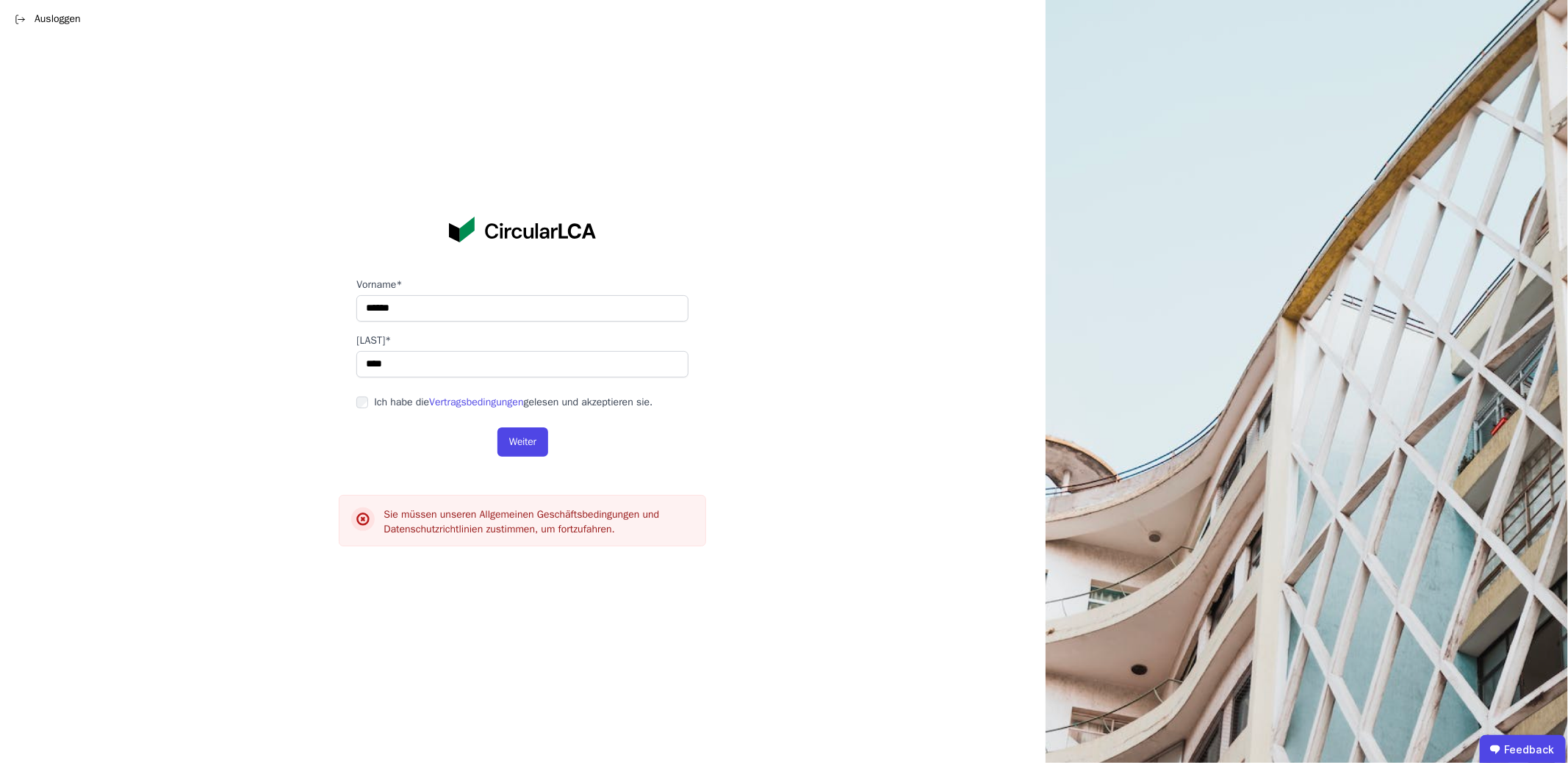 click on "Ich habe die Vertragsbedingungen gelesen und akzeptieren sie." at bounding box center (510, 402) 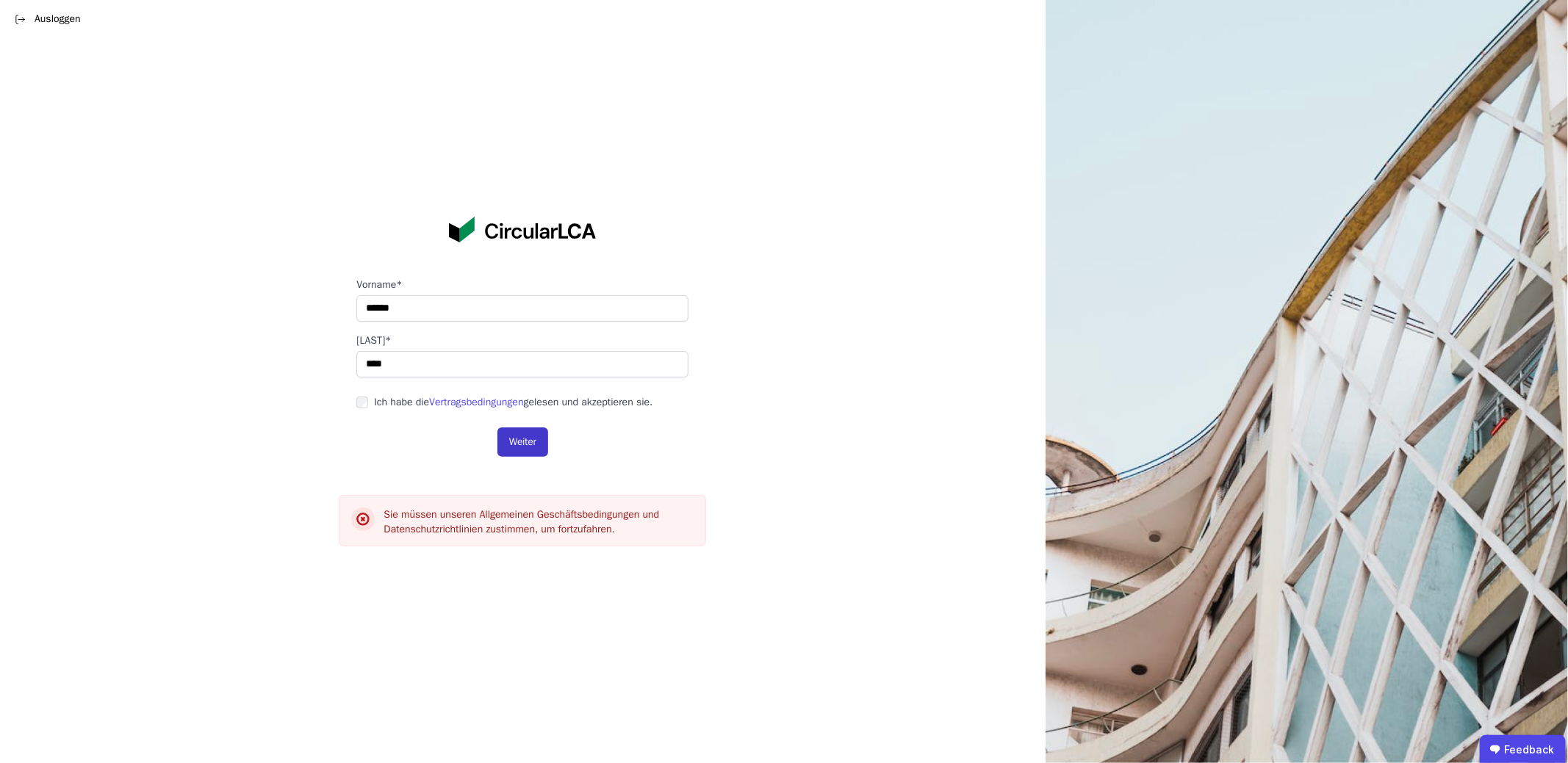 click on "Weiter" at bounding box center (522, 442) 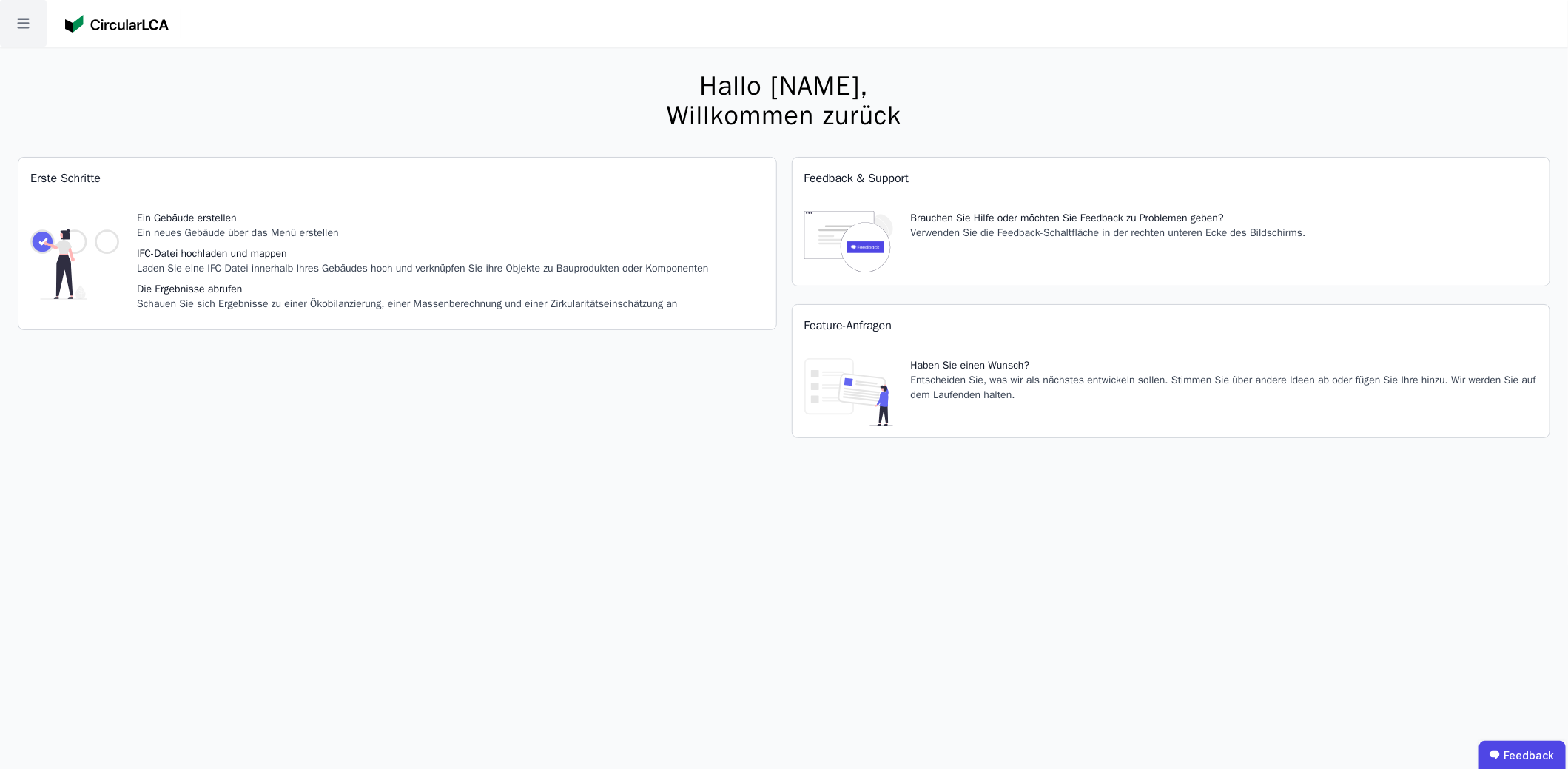 click 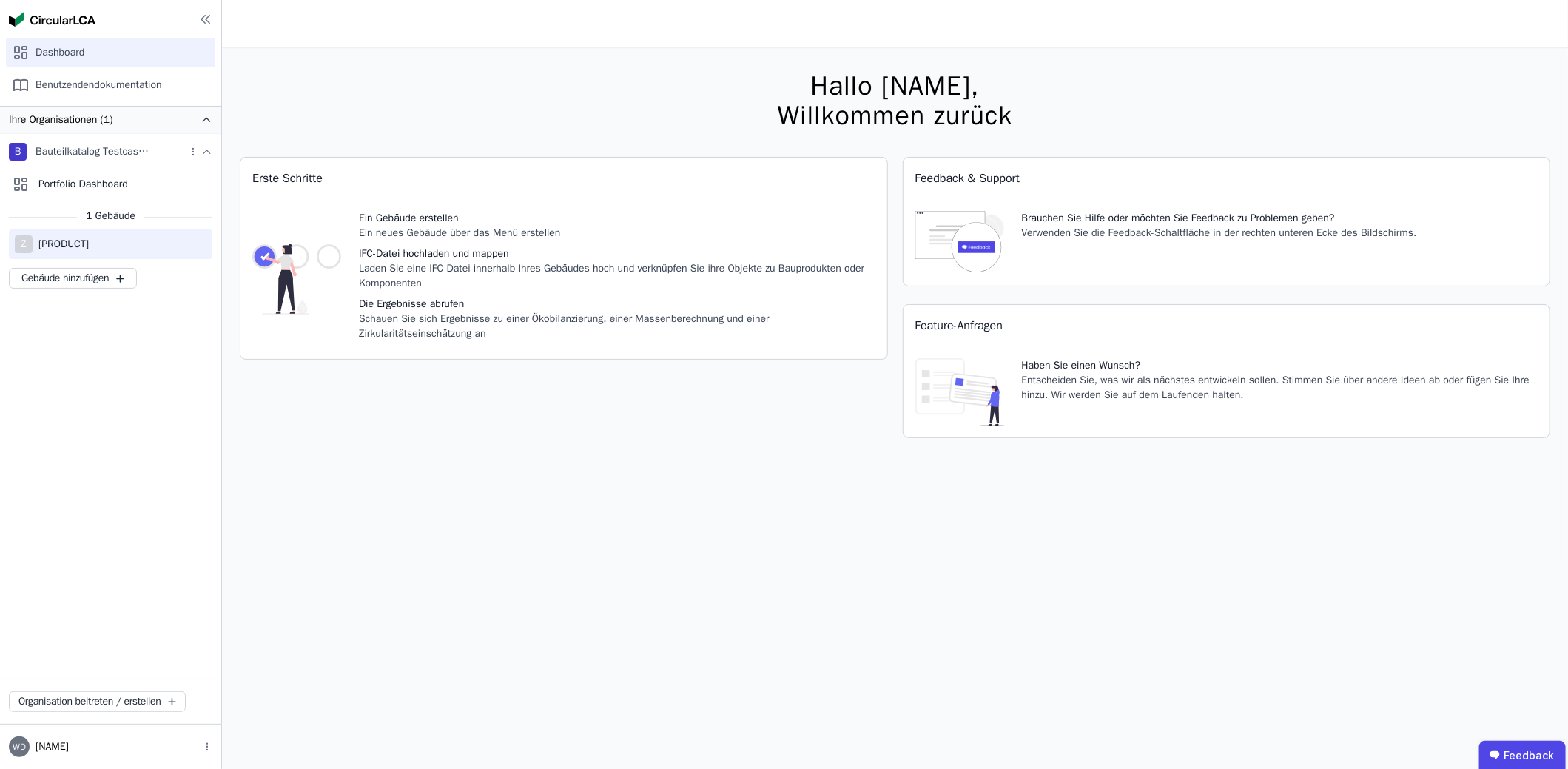 click on "[PRODUCT]" at bounding box center [61, 244] 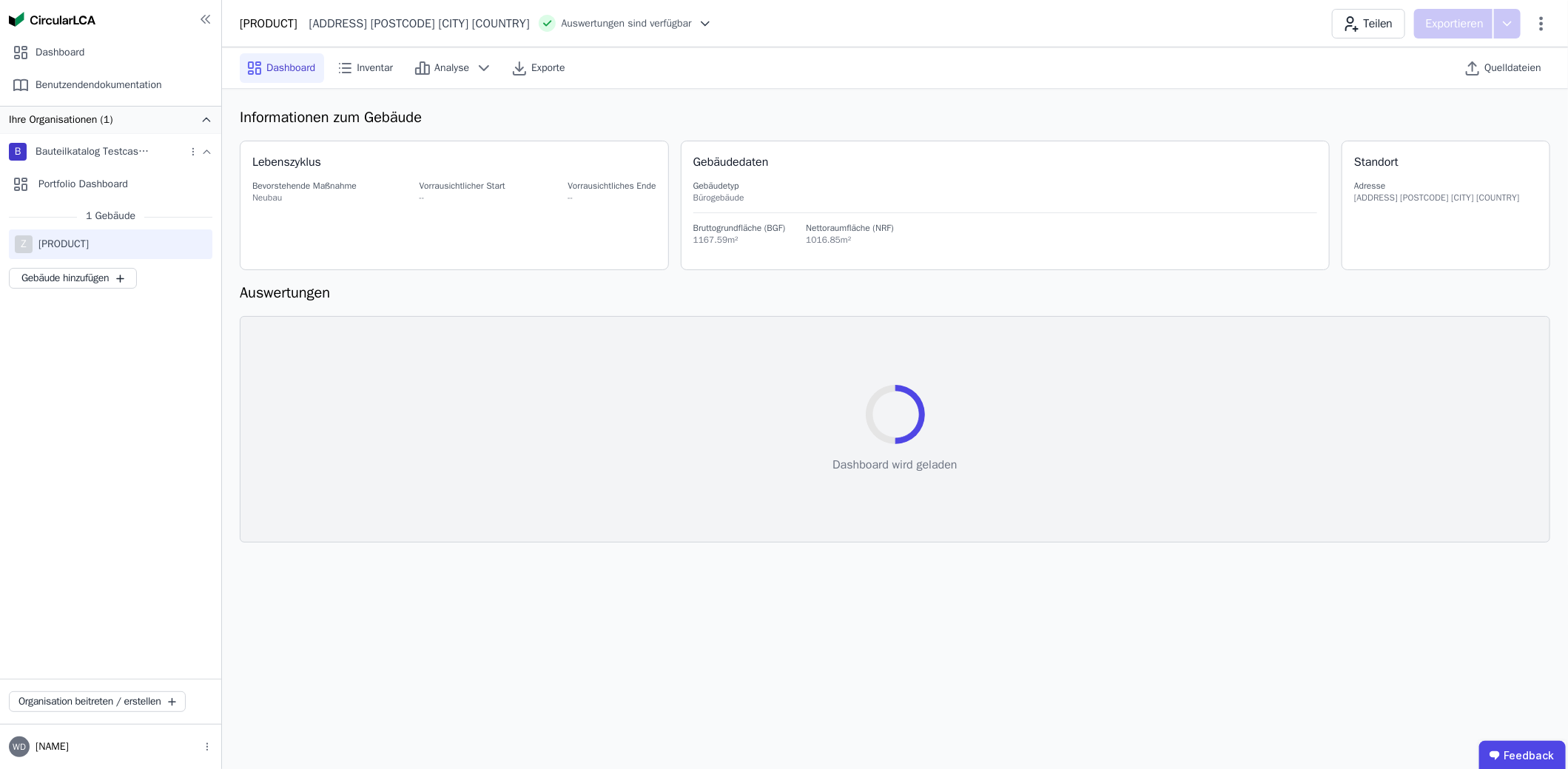 select on "*" 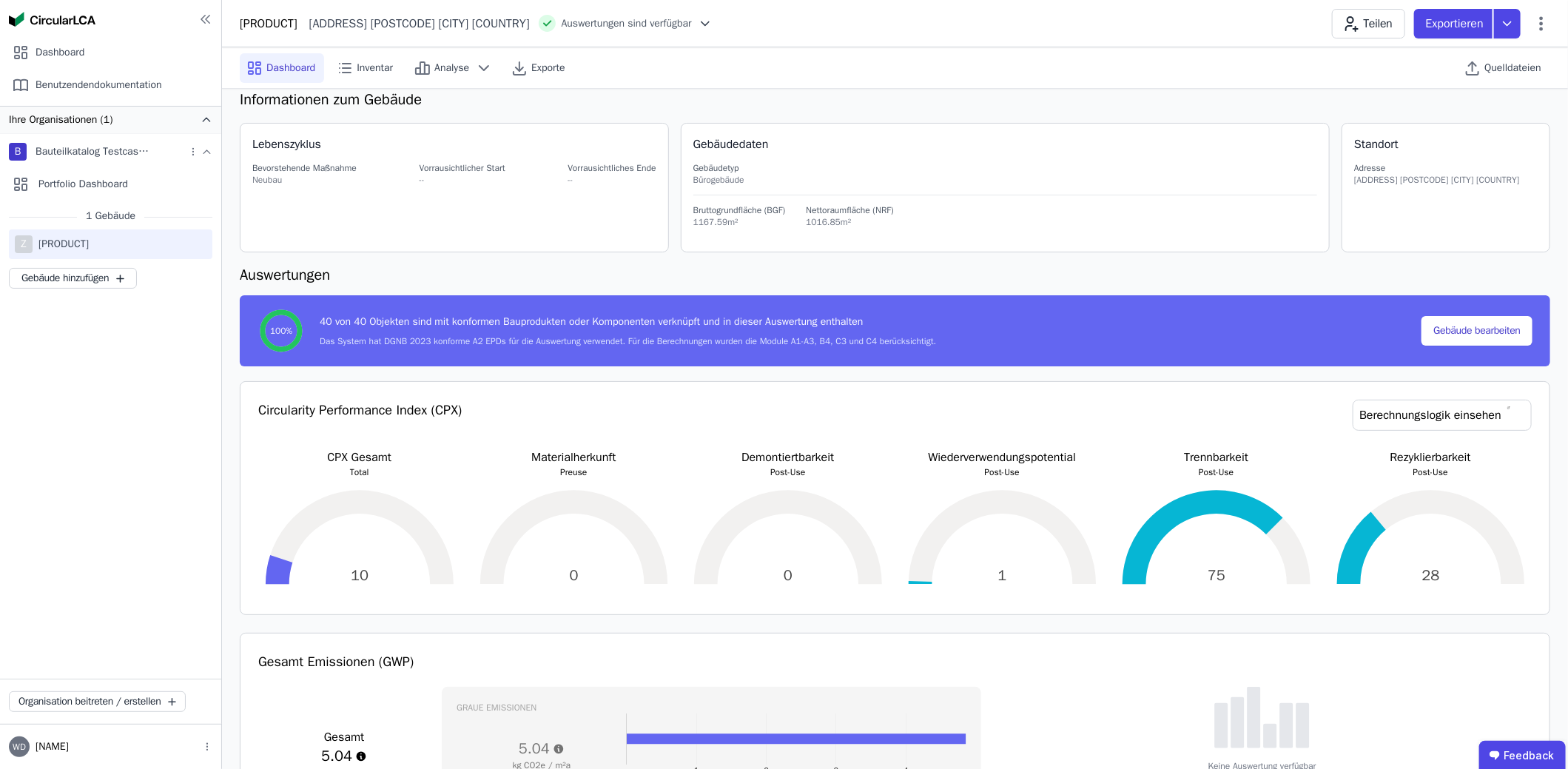 scroll, scrollTop: 0, scrollLeft: 0, axis: both 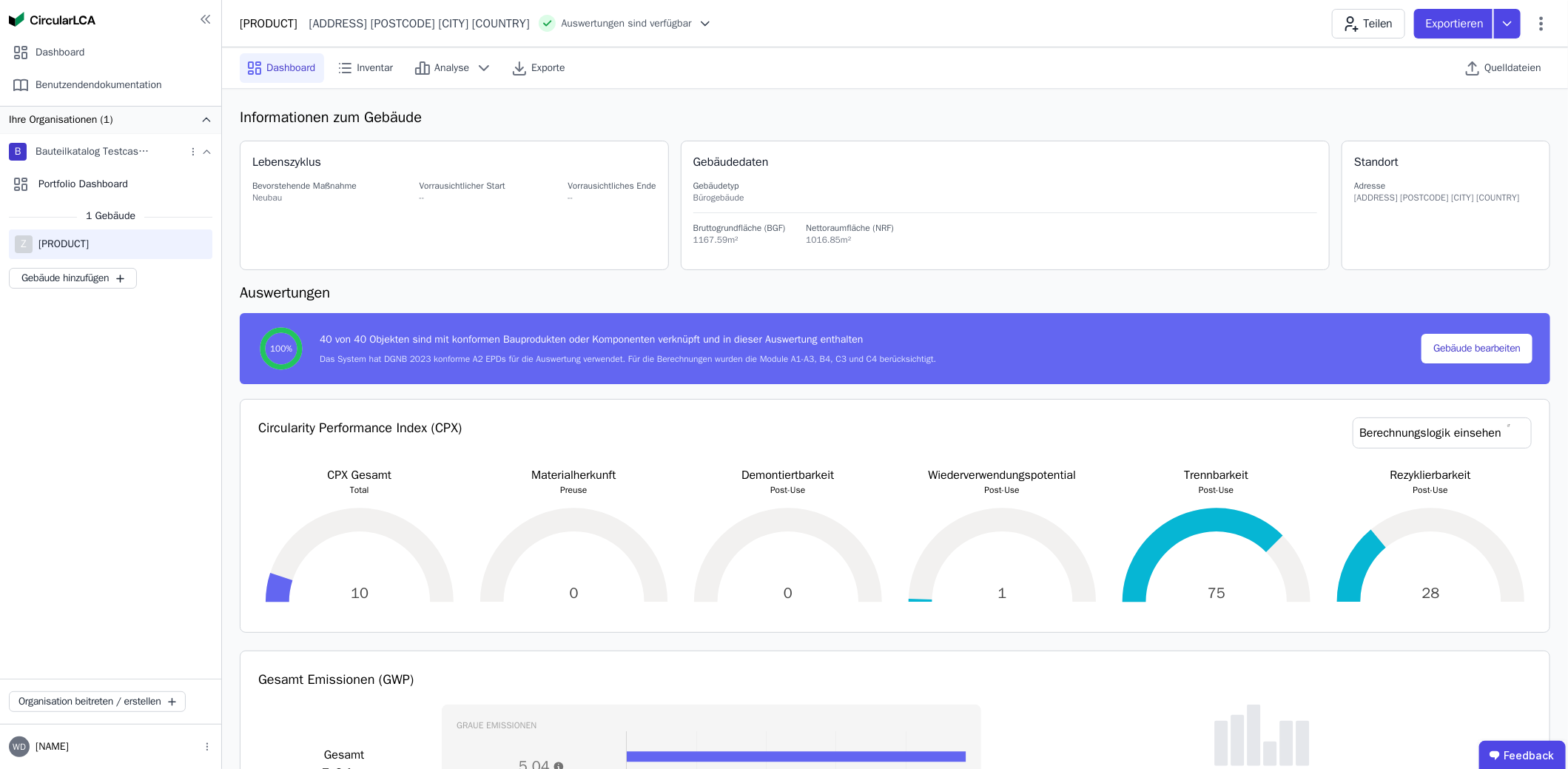 click on "[PRODUCT]" at bounding box center [61, 244] 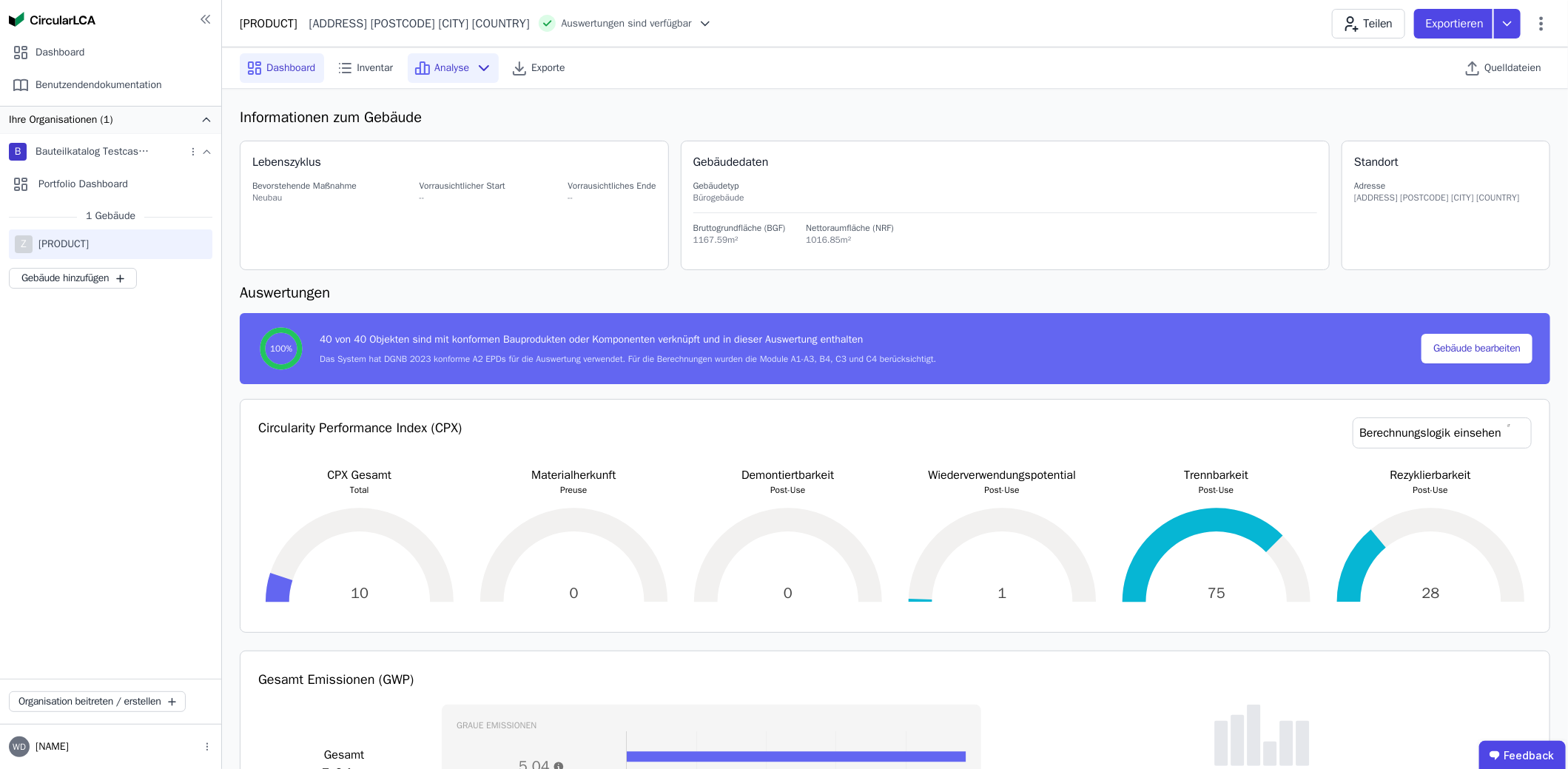 click on "Analyse" at bounding box center (451, 68) 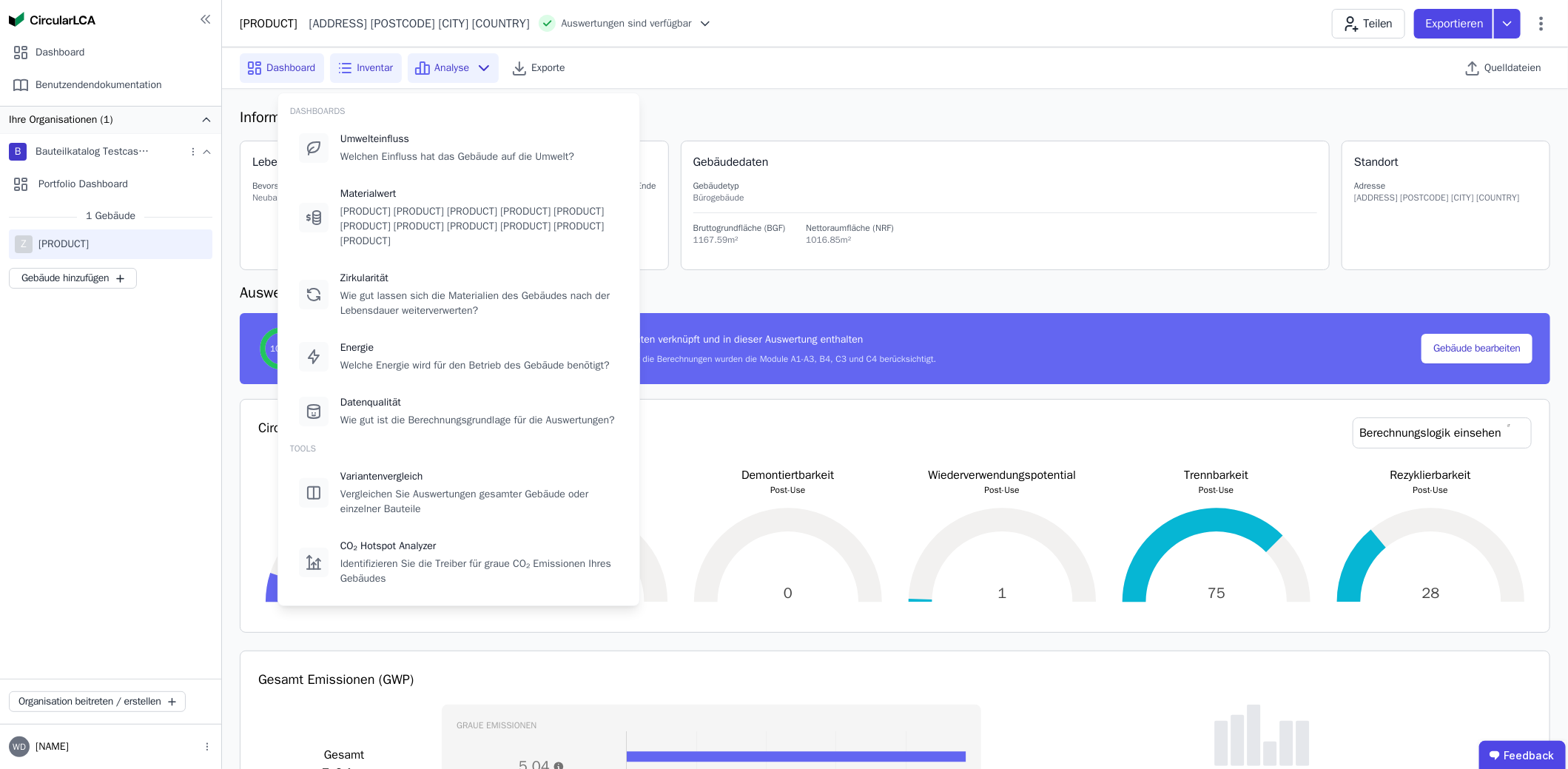 click on "Inventar" at bounding box center (374, 68) 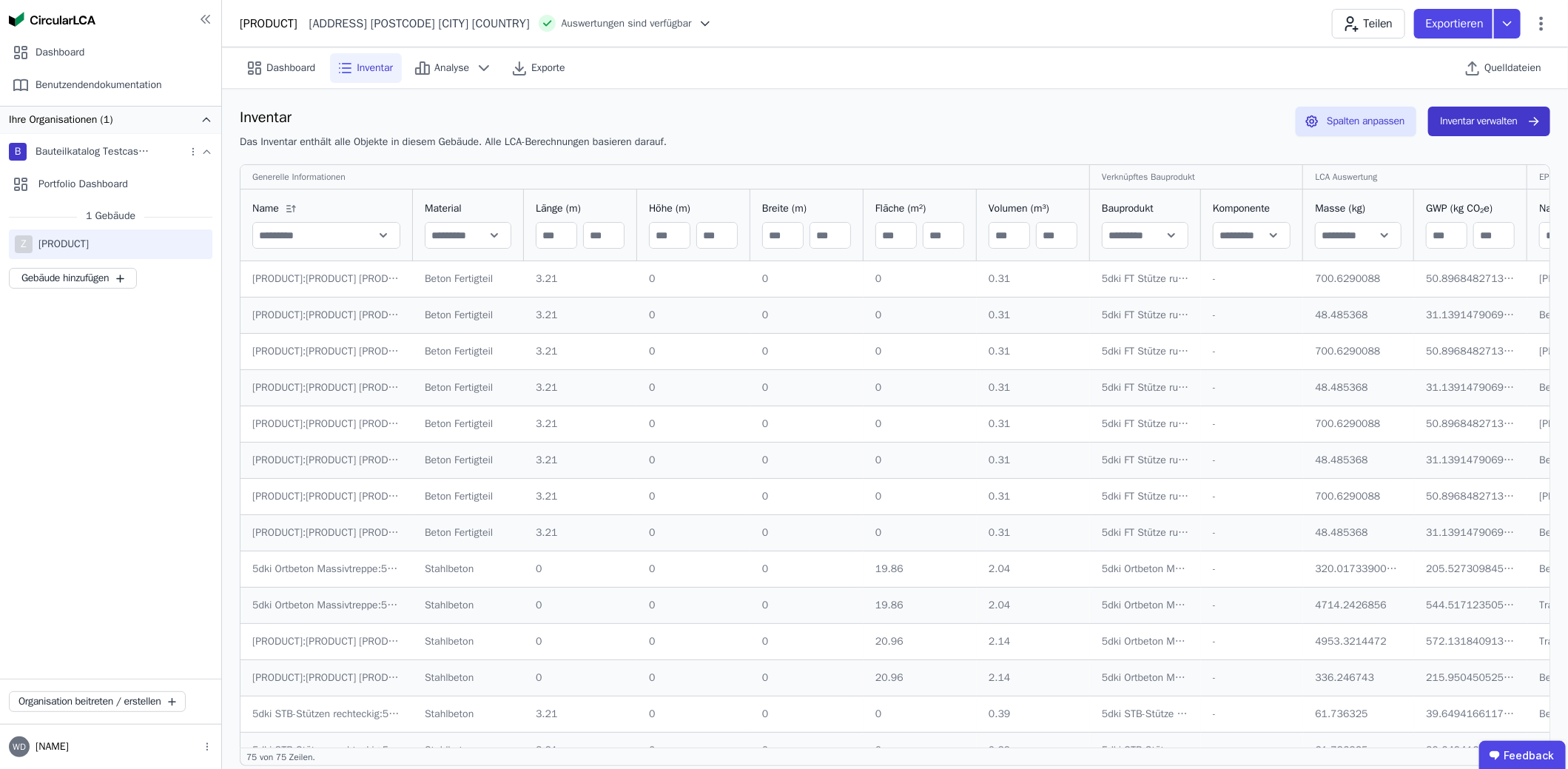 click on "Inventar verwalten" at bounding box center (1489, 121) 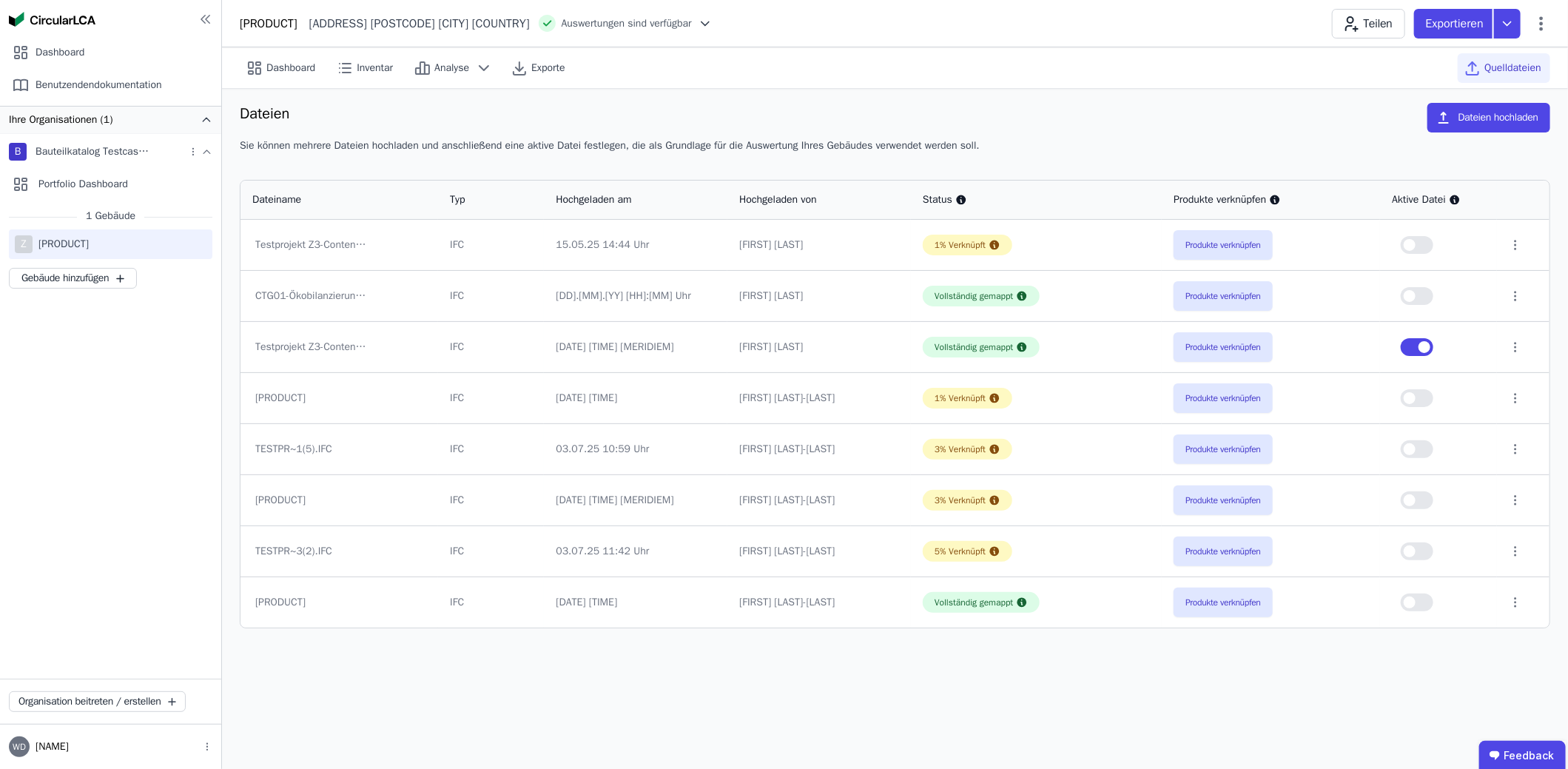scroll, scrollTop: 0, scrollLeft: 0, axis: both 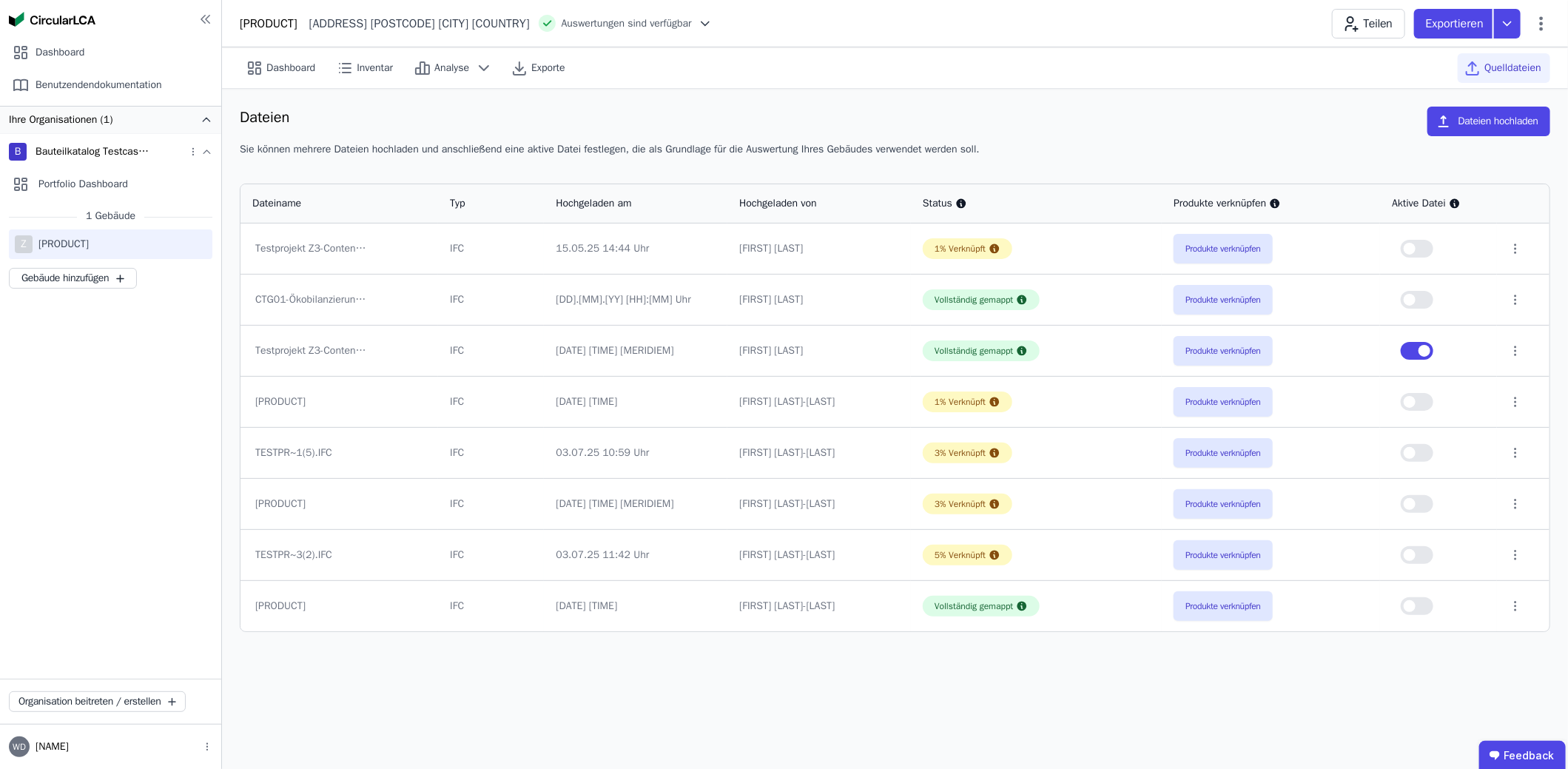 click on "Bauteilkatalog Testcase Z3" at bounding box center [95, 152] 